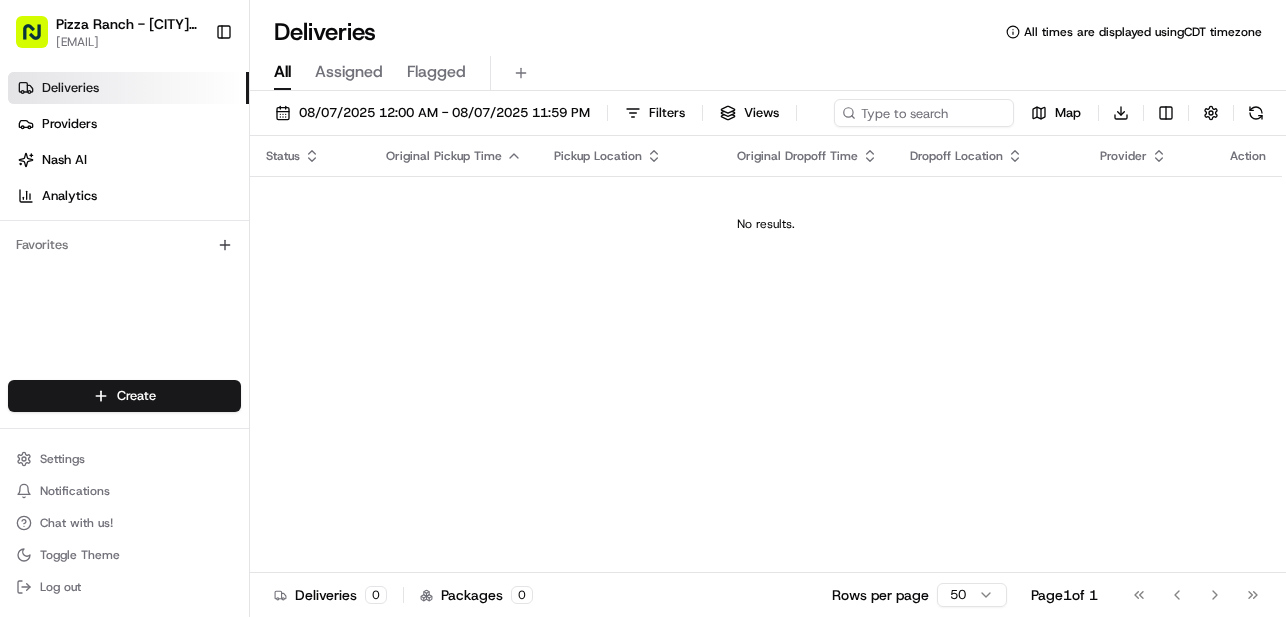 scroll, scrollTop: 0, scrollLeft: 0, axis: both 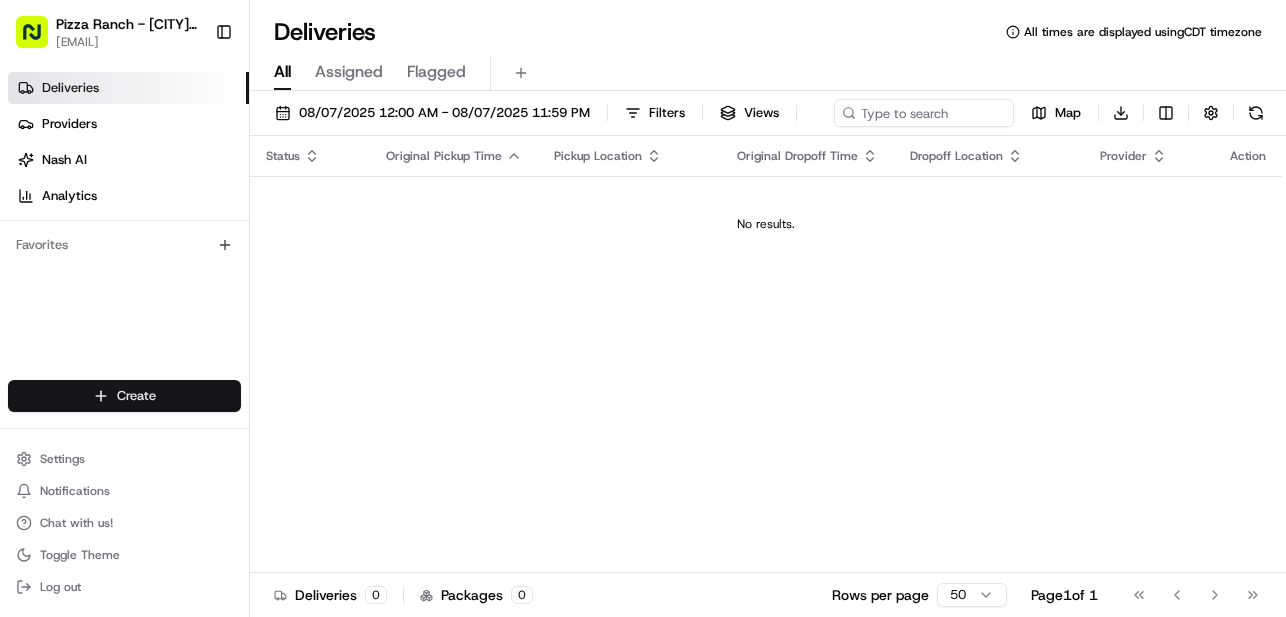 click on "Pizza Ranch - [CITY], [STATE] iowacity@[DOMAIN].com Toggle Sidebar Deliveries Providers Nash AI Analytics Favorites Main Menu Members & Organization Organization Users Roles Preferences Customization Tracking Orchestration Automations Dispatch Strategy Locations Pickup Locations Dropoff Locations Billing Billing Refund Requests Integrations Notification Triggers Webhooks API Keys Request Logs Create Settings Notifications Chat with us! Toggle Theme Log out Deliveries All times are displayed using CDT timezone All Assigned Flagged 08/07/2025 12:00 AM - 08/07/2025 11:59 PM Filters Views Map Download Status Original Pickup Time Pickup Location Original Dropoff Time Dropoff Location Provider Action No results. Deliveries 0 Packages 0 Rows per page 50 Page 1 of 1 Go to first page Go to previous page Go to next page Go to last page Create Create" at bounding box center (643, 308) 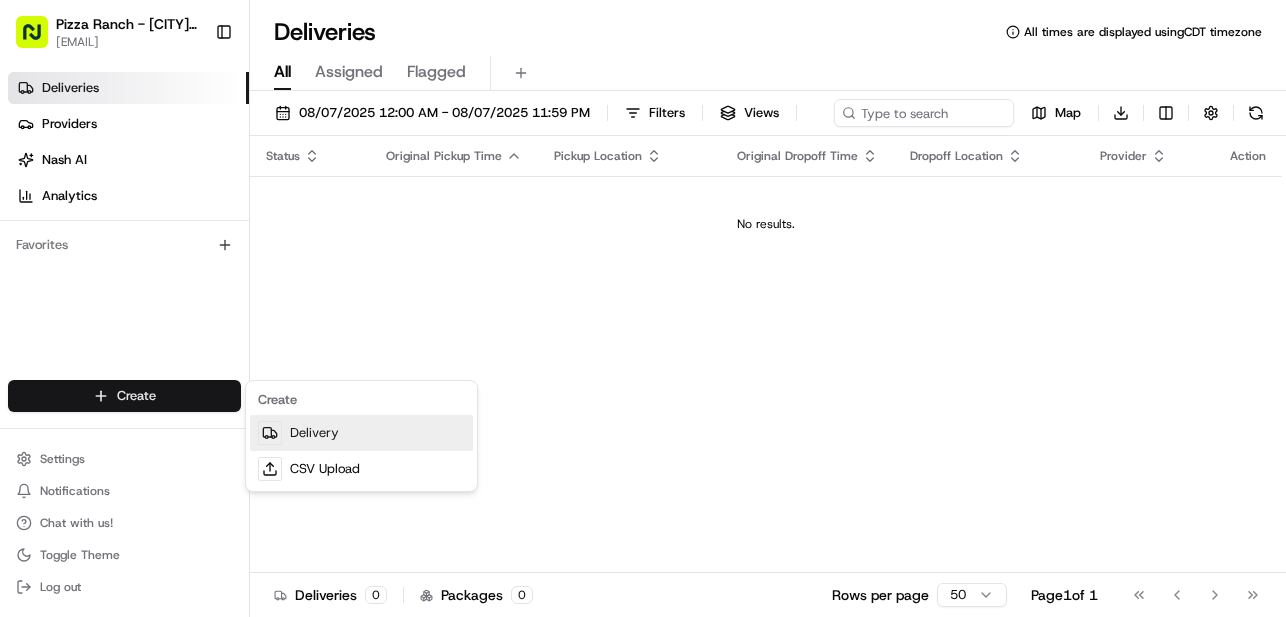 click on "Delivery" at bounding box center [361, 433] 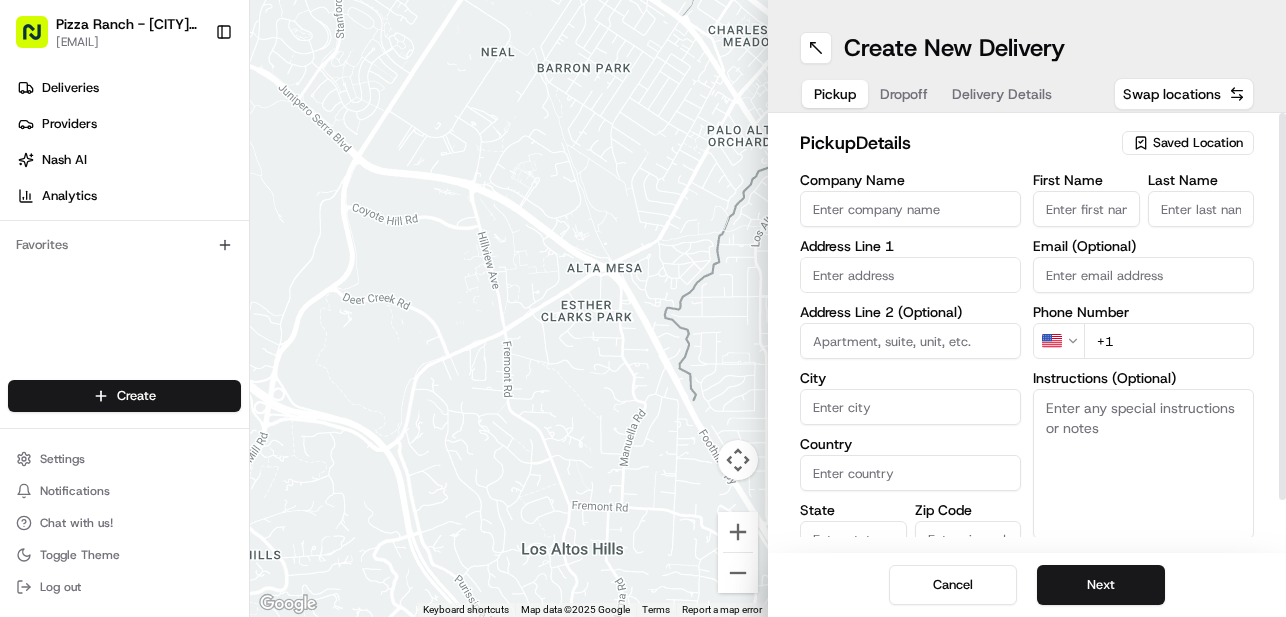 click on "Saved Location" at bounding box center [1198, 143] 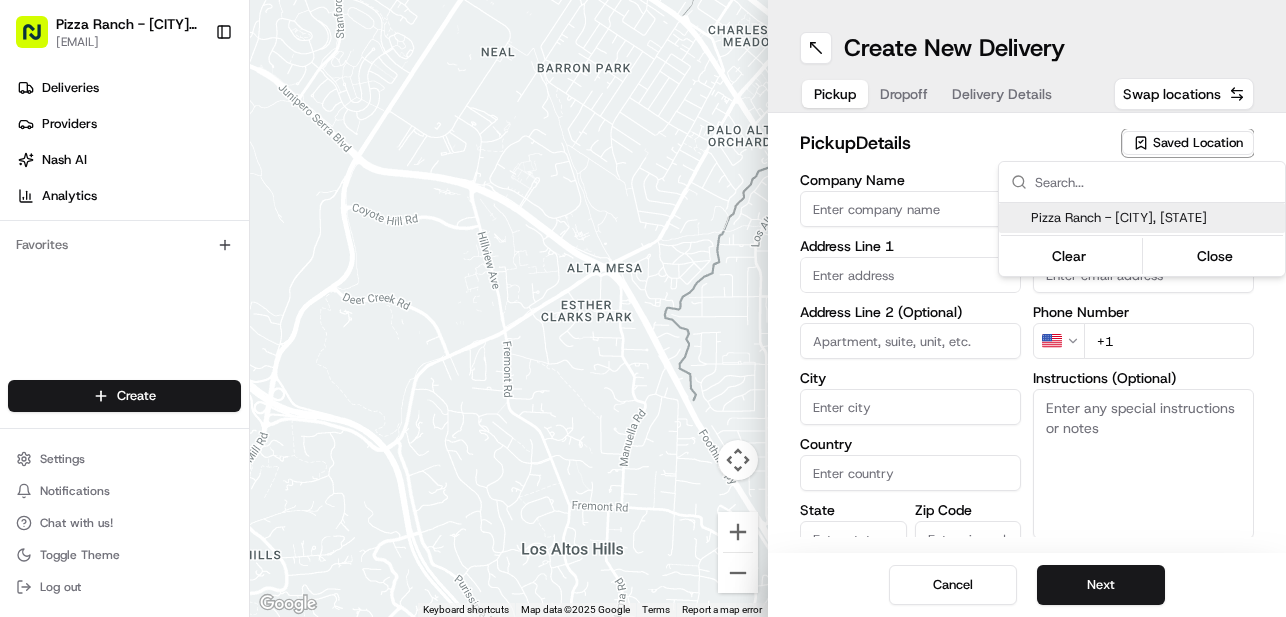click on "Pizza Ranch - [CITY], [STATE]" at bounding box center (1154, 218) 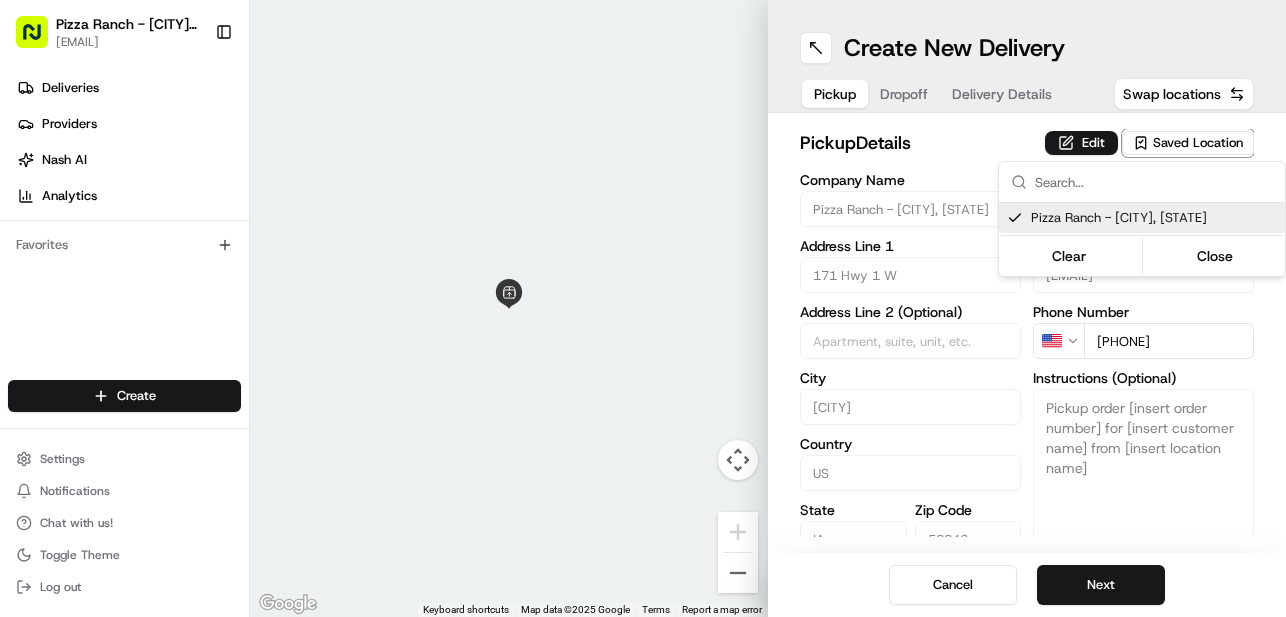 click on "Pizza Ranch - [CITY], [STATE] iowacity@[DOMAIN].com Toggle Sidebar Deliveries Providers Nash AI Analytics Favorites Main Menu Members & Organization Organization Users Roles Preferences Customization Tracking Orchestration Automations Dispatch Strategy Locations Pickup Locations Dropoff Locations Billing Billing Refund Requests Integrations Notification Triggers Webhooks API Keys Request Logs Create Settings Notifications Chat with us! Toggle Theme Log out ← Move left → Move right ↑ Move up ↓ Move down + Zoom in - Zoom out Home Jump left by 75% End Jump right by 75% Page Up Jump up by 75% Page Down Jump down by 75% Keyboard shortcuts Map Data Map data ©2025 Google Map data ©2025 Google 2 m Click to toggle between metric and imperial units Terms Report a map error Create New Delivery Pickup Dropoff Delivery Details Swap locations pickup Details Edit Saved Location Company Name Pizza Ranch - [CITY], [STATE] Address Line 1 [NUMBER] [STREET] Address Line 2 (Optional) City [CITY] Country" at bounding box center (643, 308) 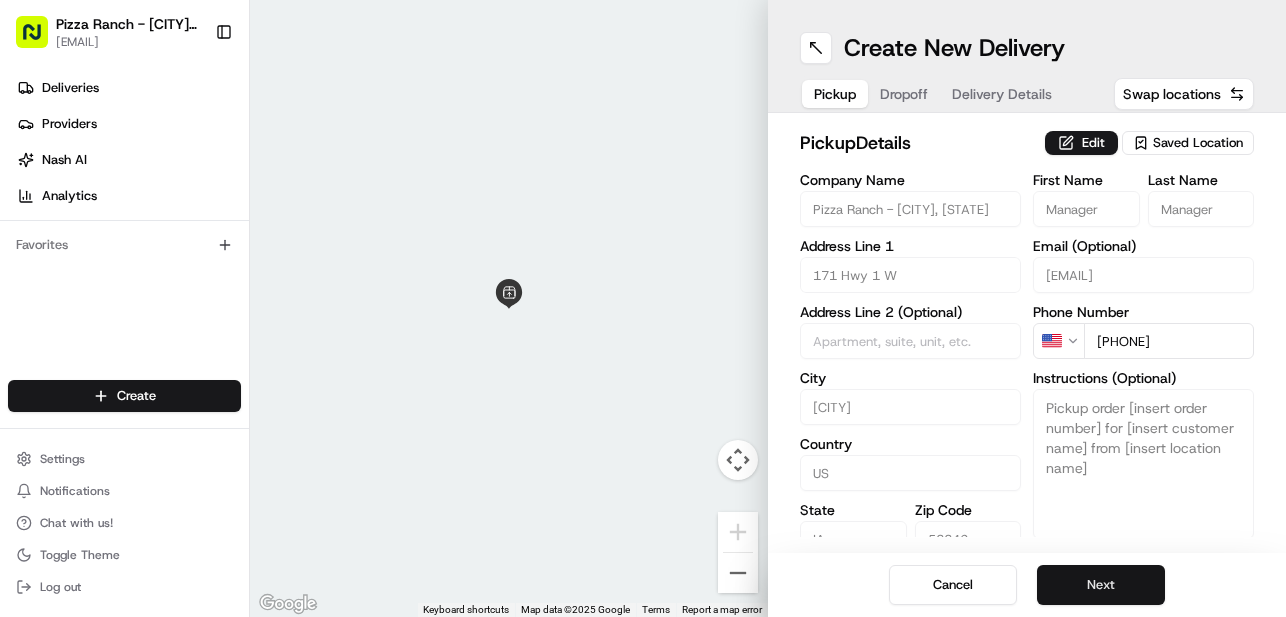 click on "Next" at bounding box center (1101, 585) 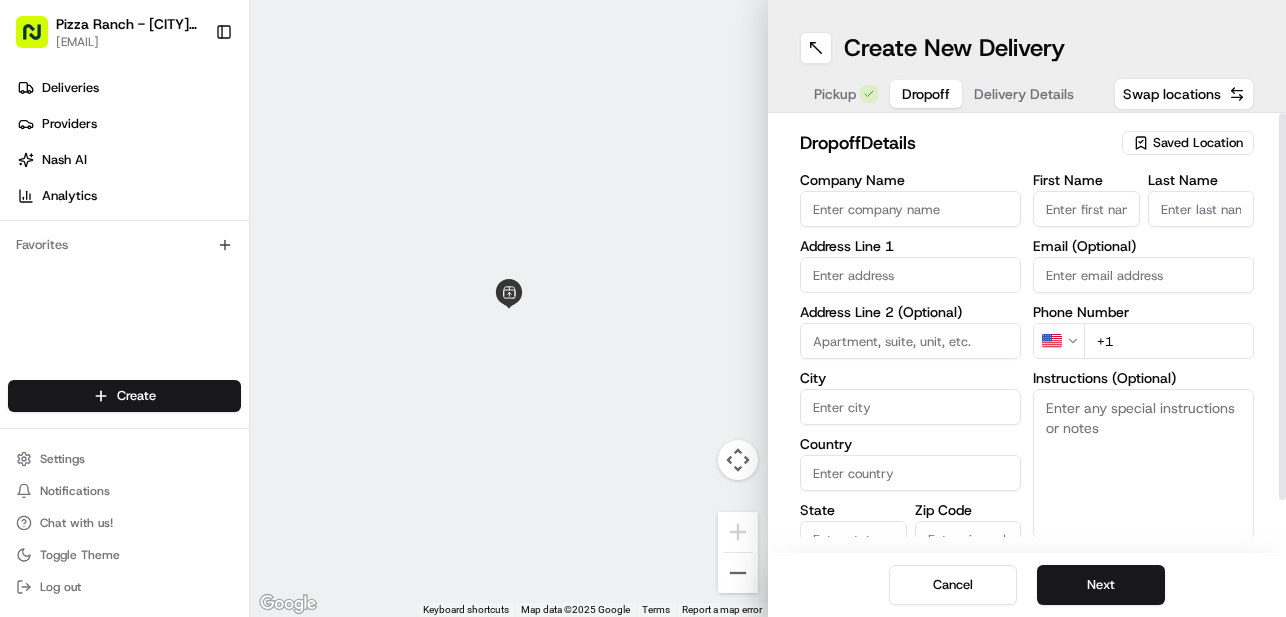 click on "First Name" at bounding box center (1086, 209) 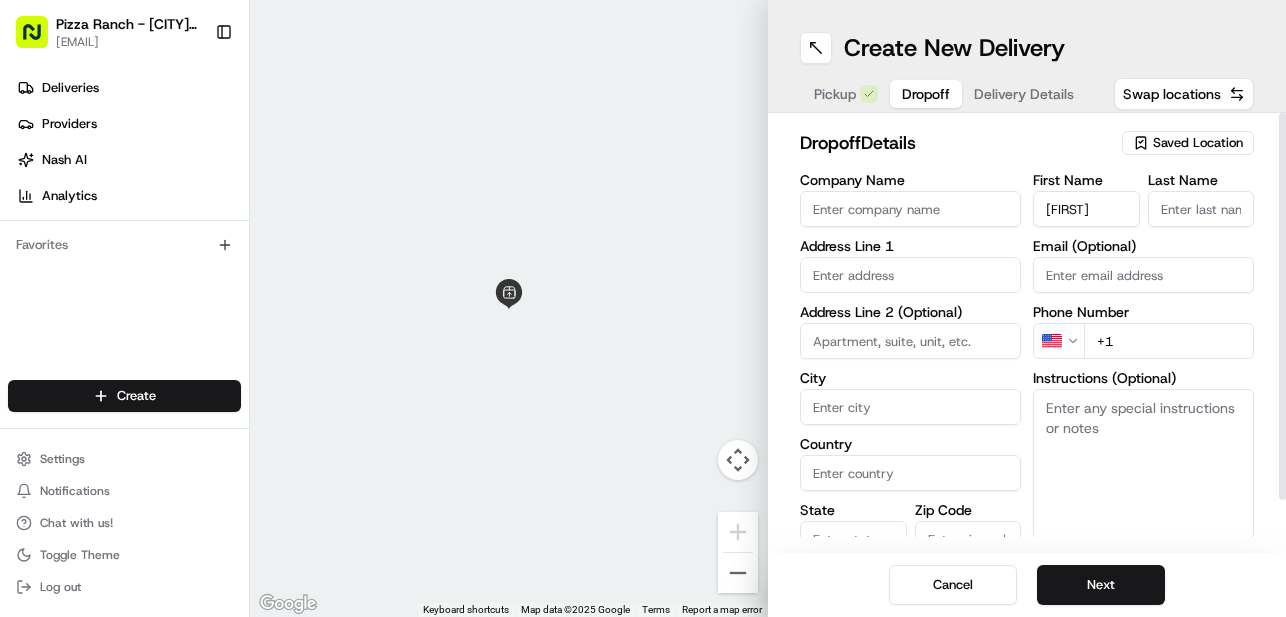 type on "[FIRST]" 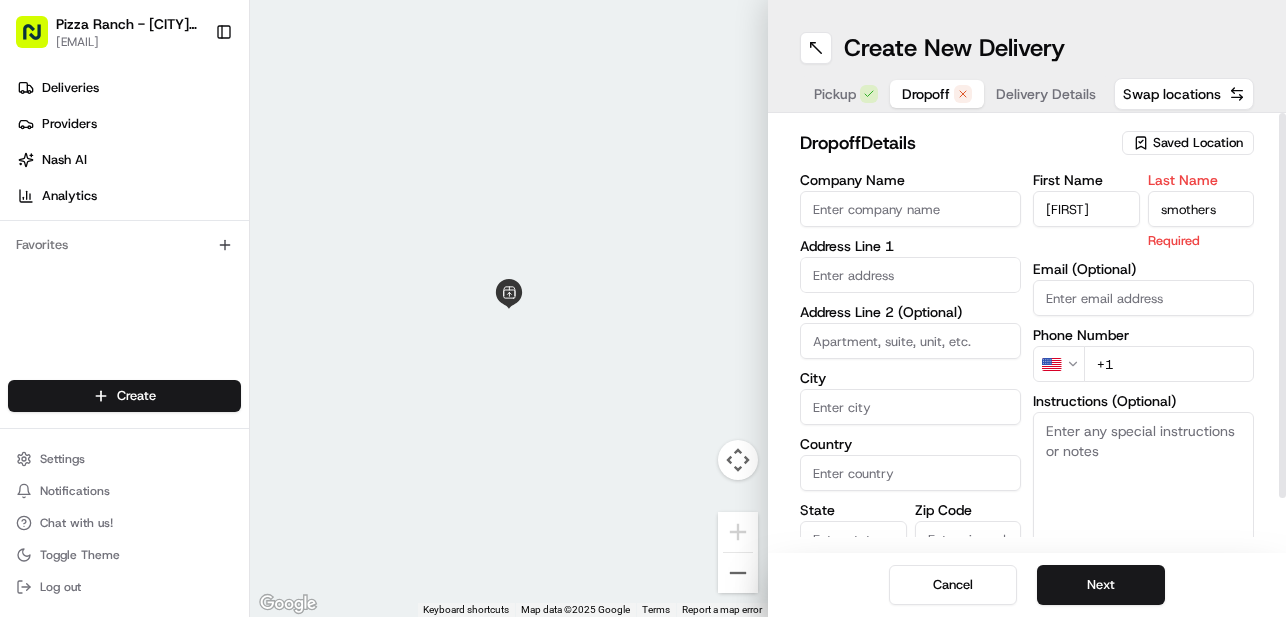 type on "smothers" 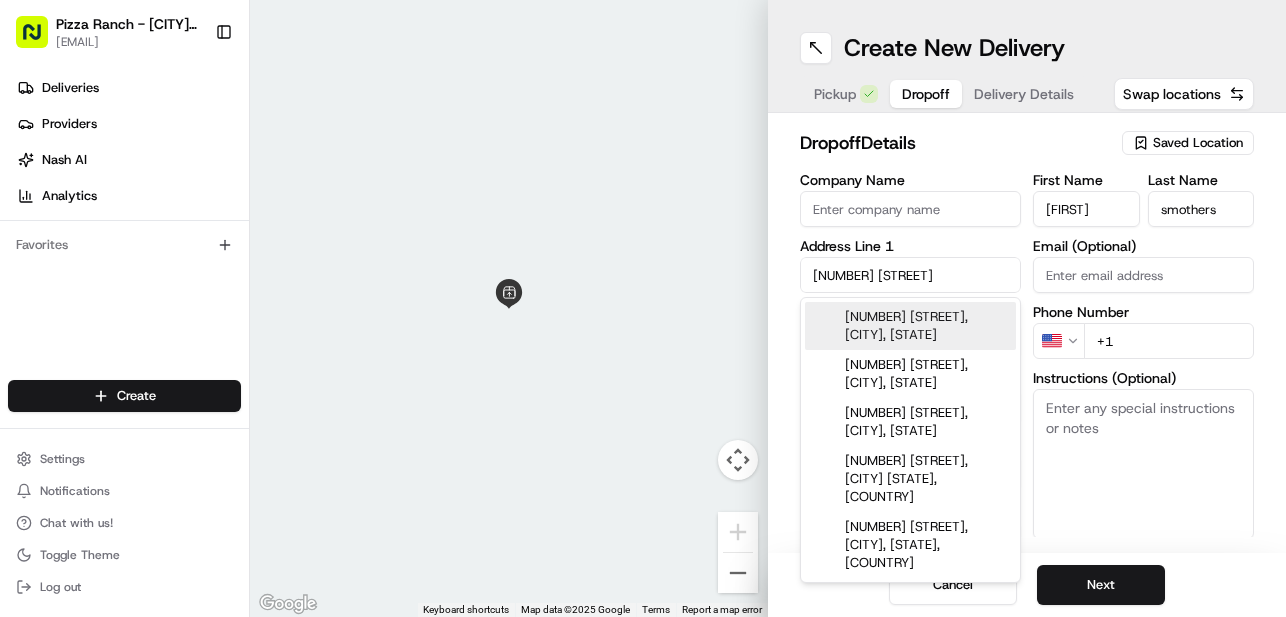 click on "[NUMBER] [STREET], [CITY], [STATE]" at bounding box center [910, 326] 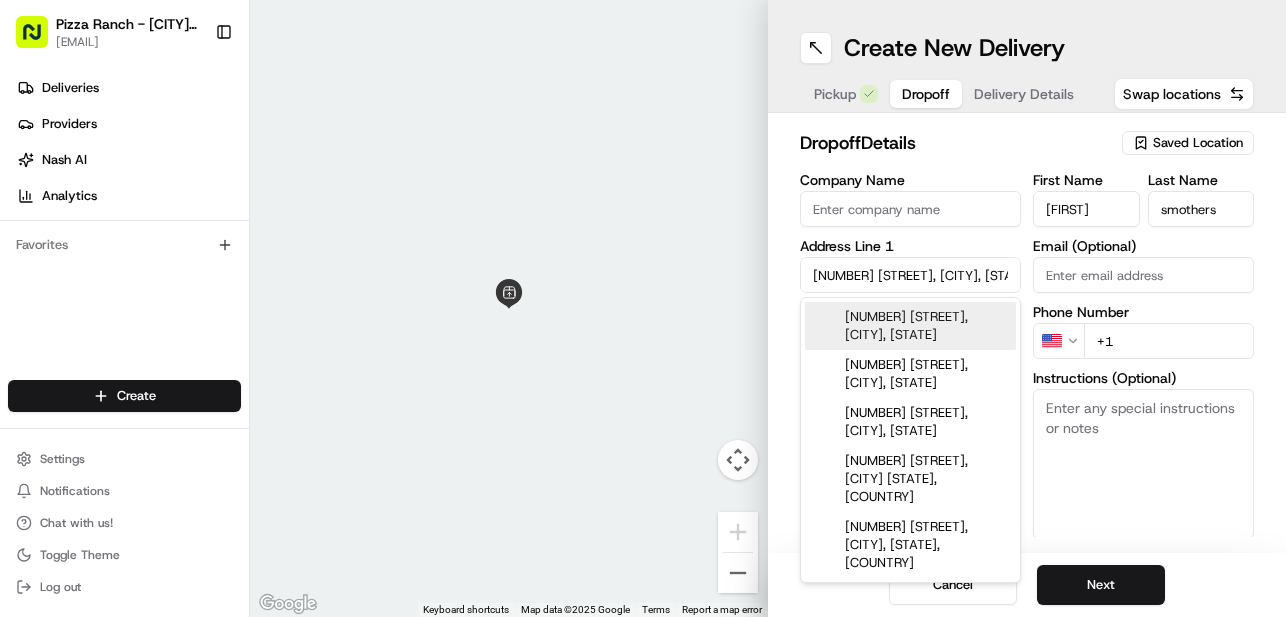 type on "[NUMBER] [STREET], [CITY], [STATE] [POSTAL_CODE], [COUNTRY]" 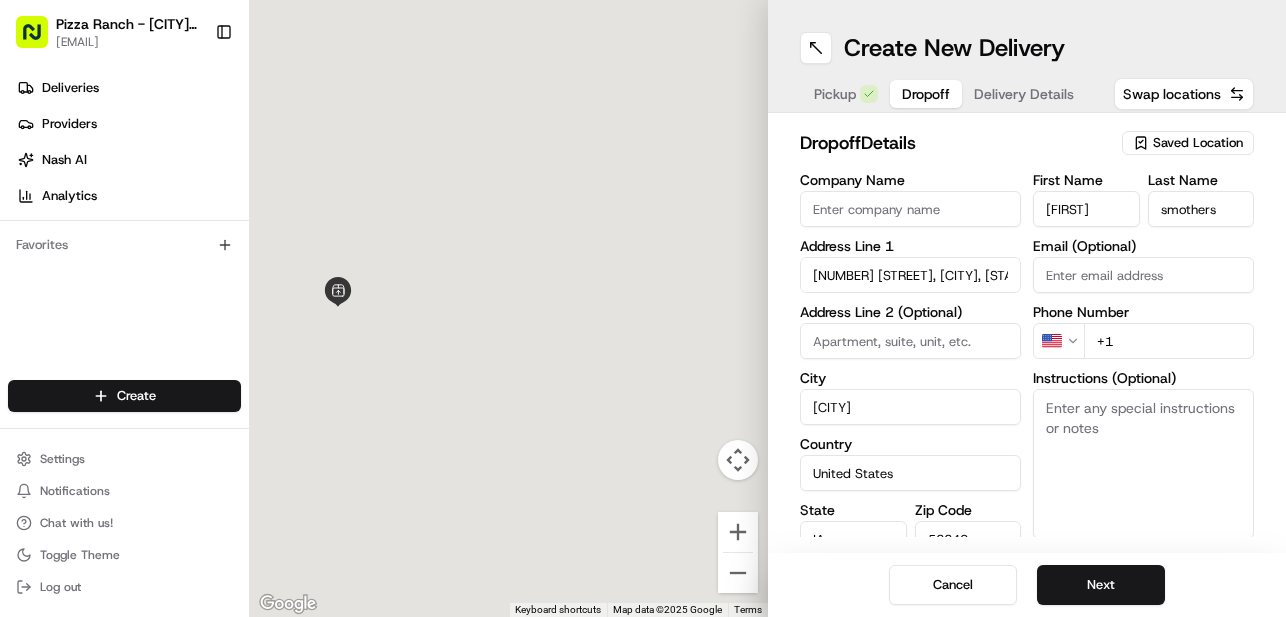 type on "[NUMBER] [STREET]" 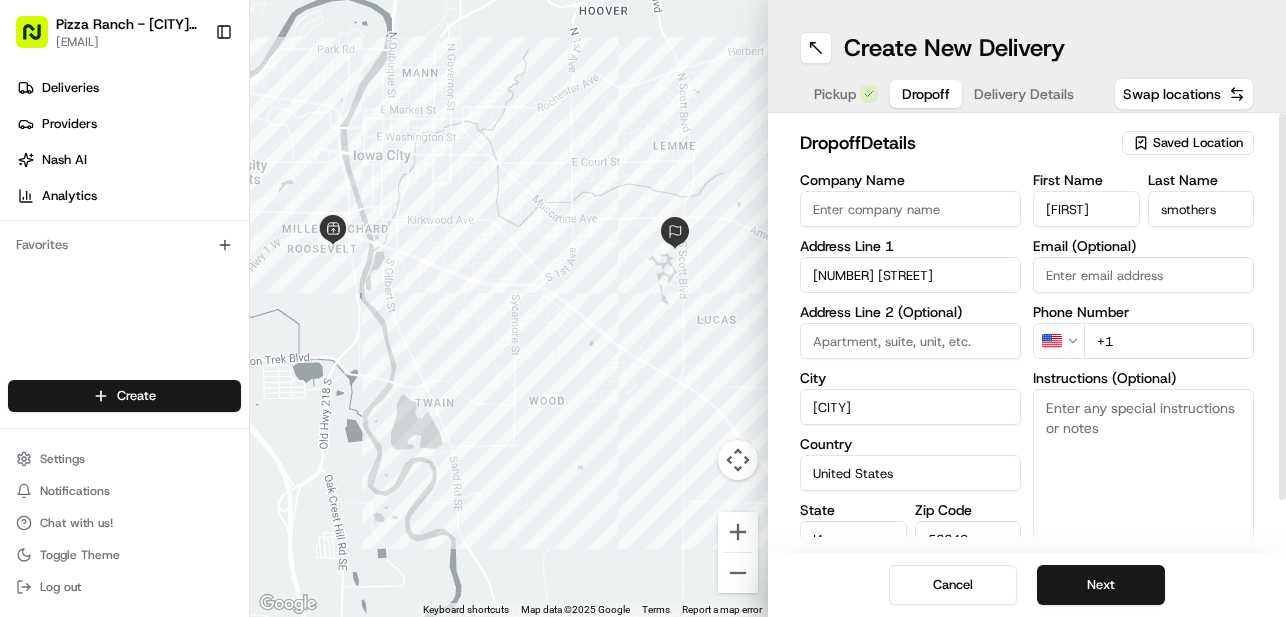click on "+1" at bounding box center (1169, 341) 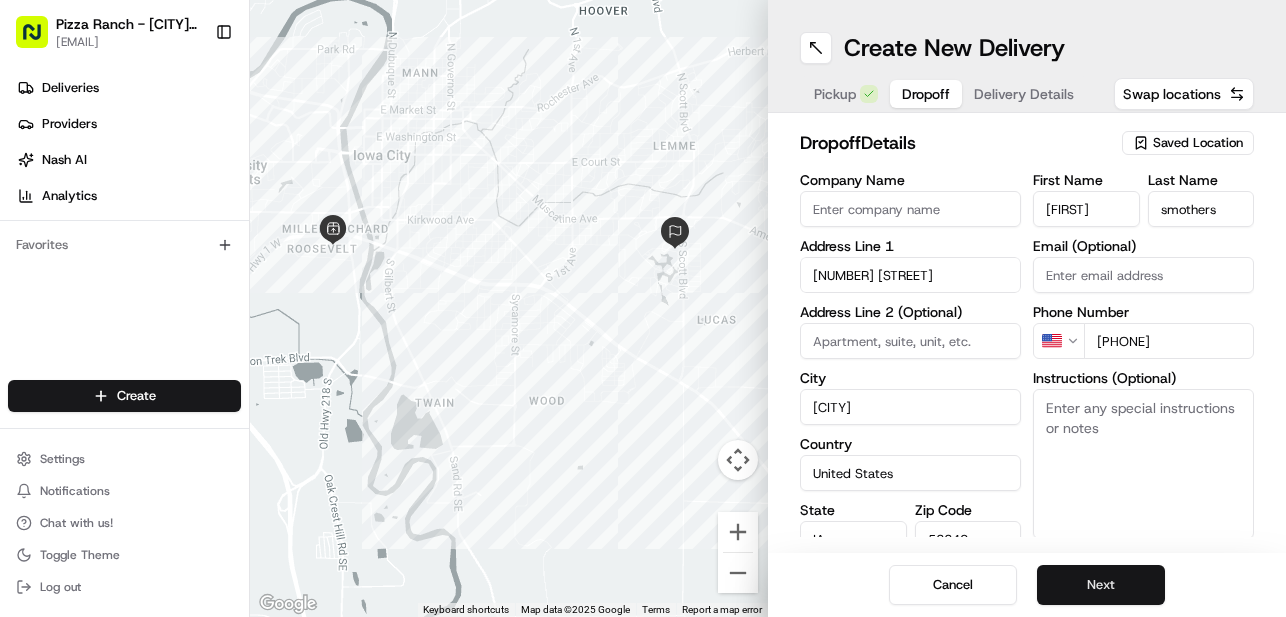 type on "[PHONE]" 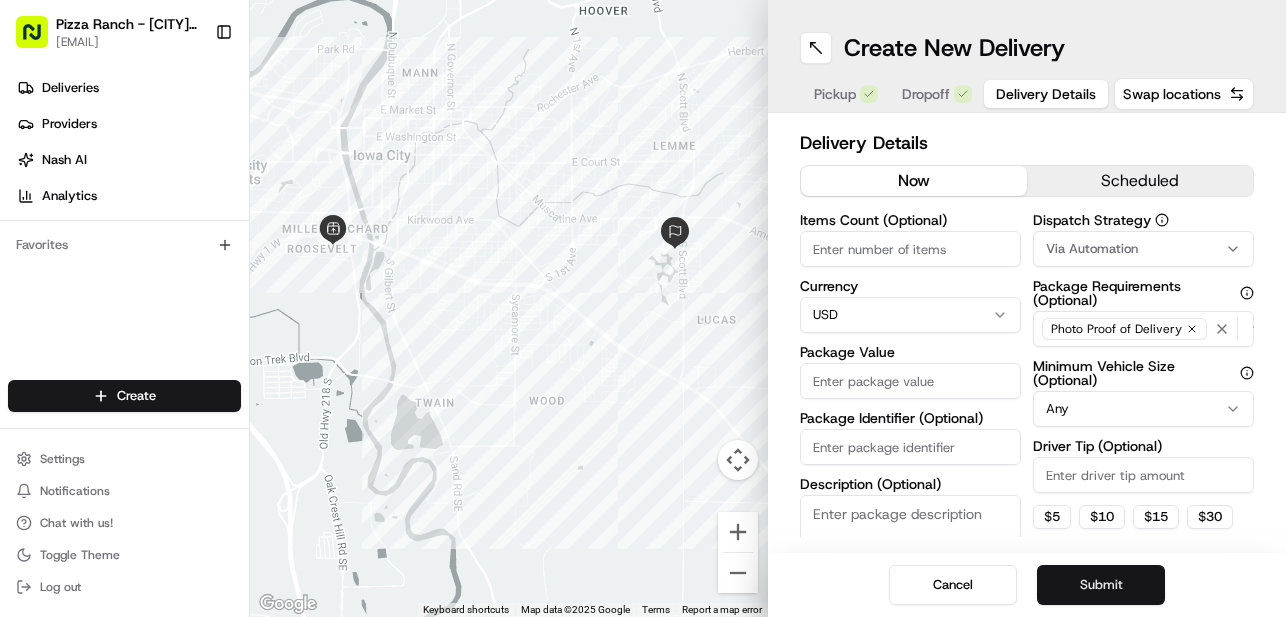 click on "Submit" at bounding box center (1101, 585) 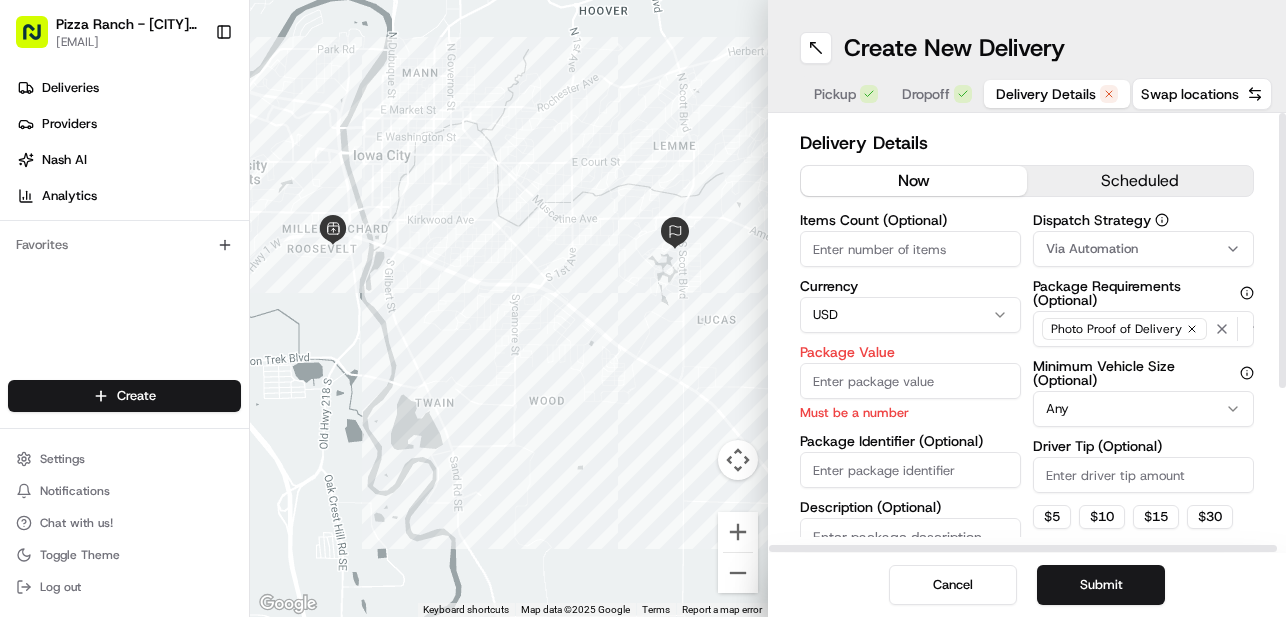 click on "Package Value" at bounding box center (910, 381) 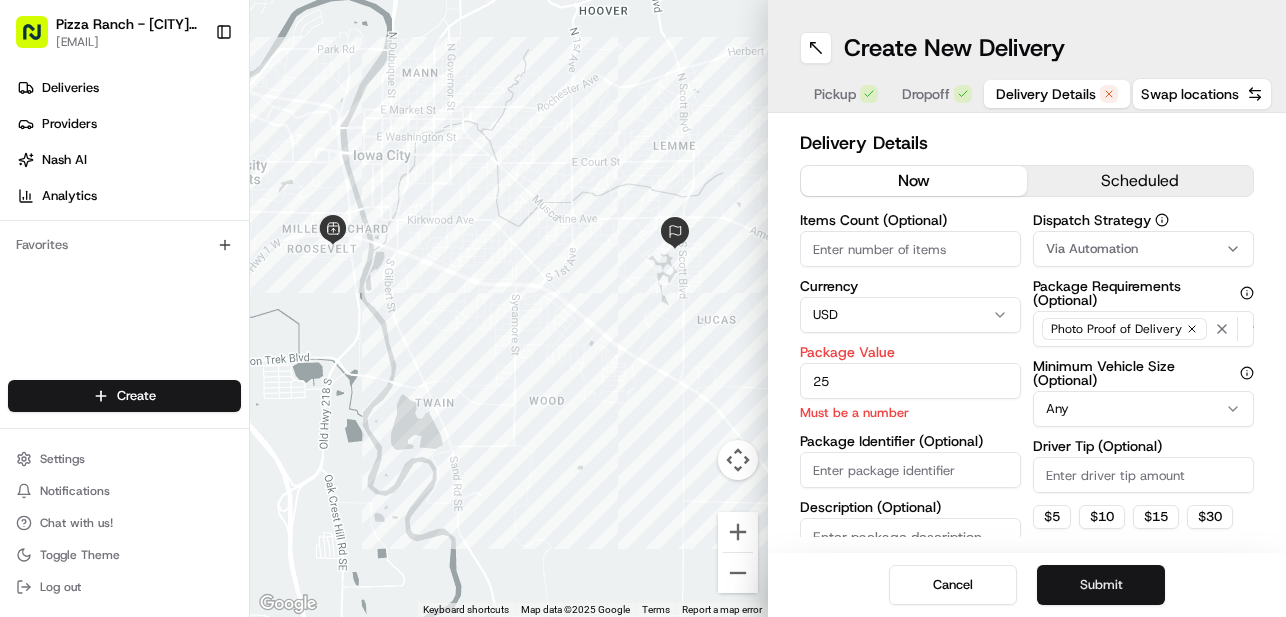 type on "25" 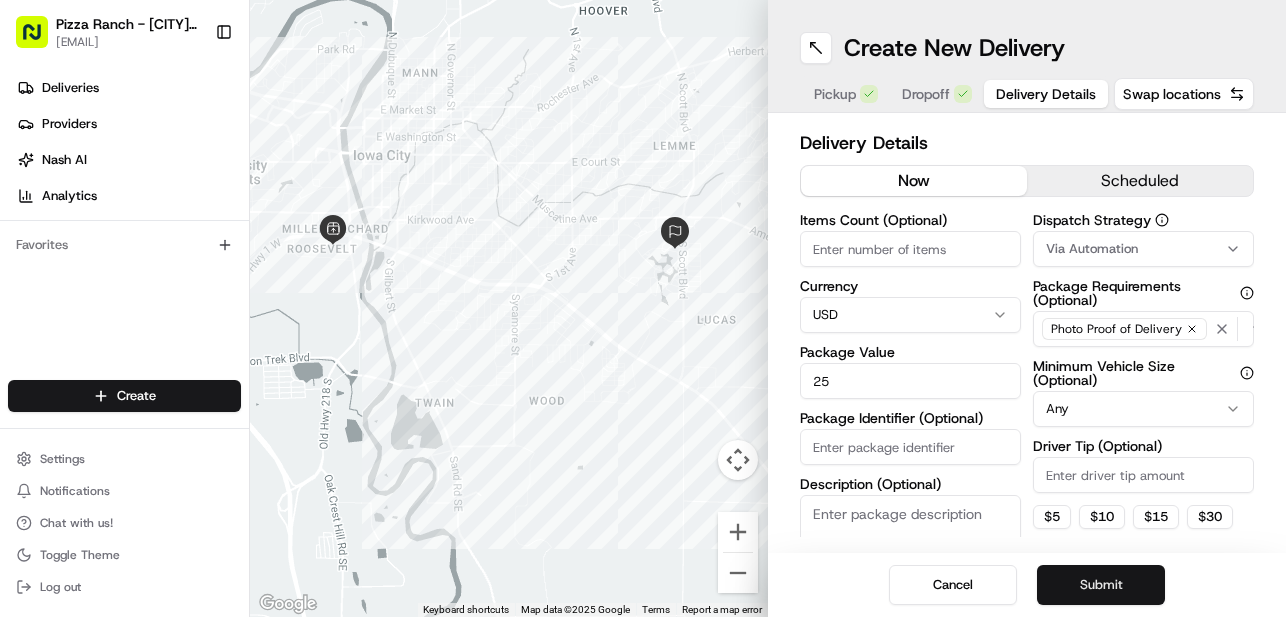 click on "Submit" at bounding box center [1101, 585] 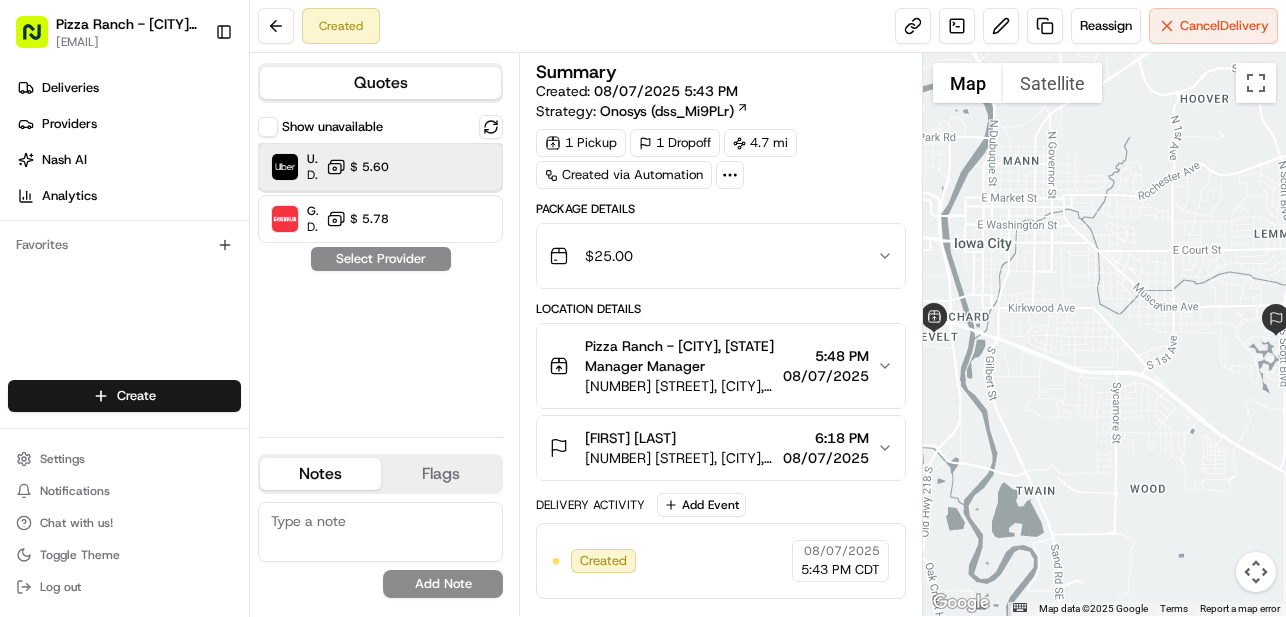 click on "Uber Dropoff ETA   34 minutes $   5.60" at bounding box center (380, 167) 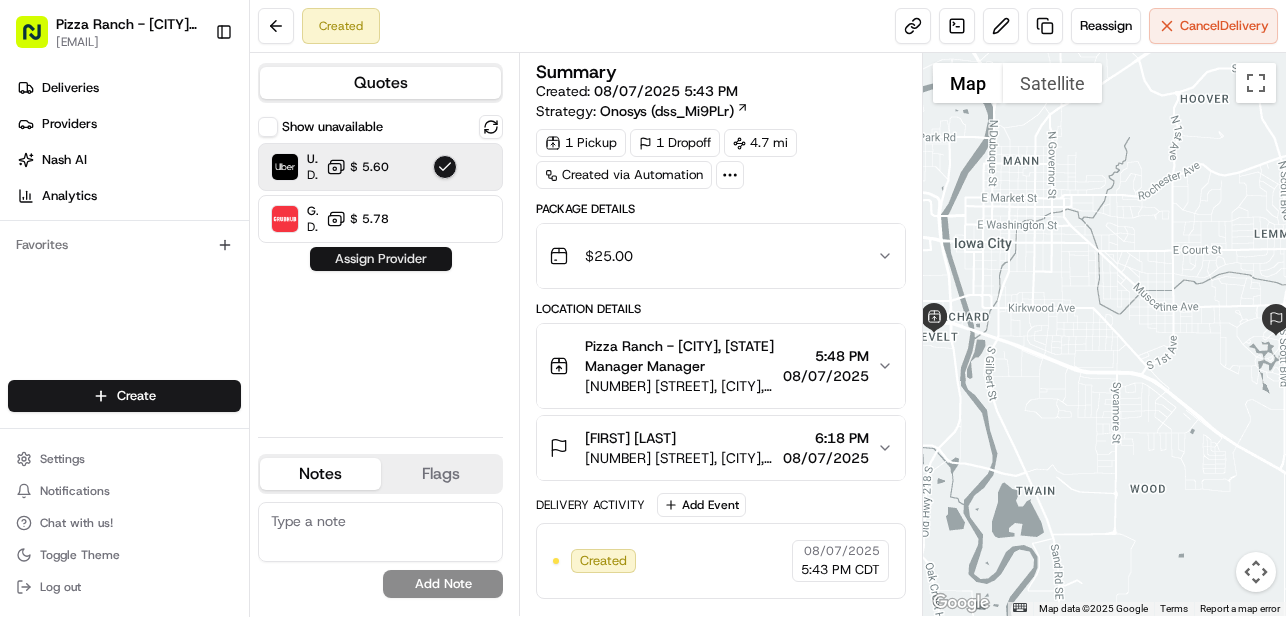 click on "Assign Provider" at bounding box center (381, 259) 